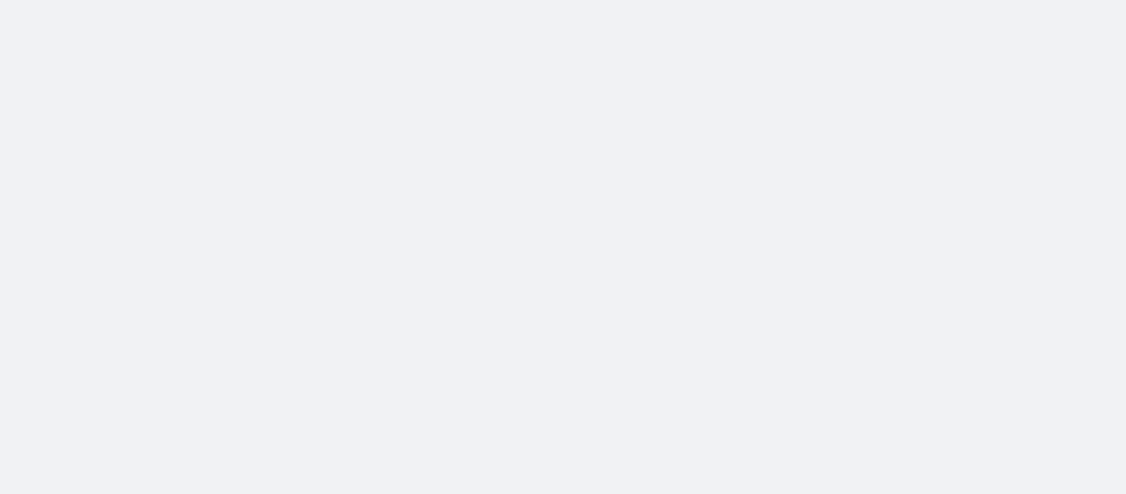 scroll, scrollTop: 0, scrollLeft: 0, axis: both 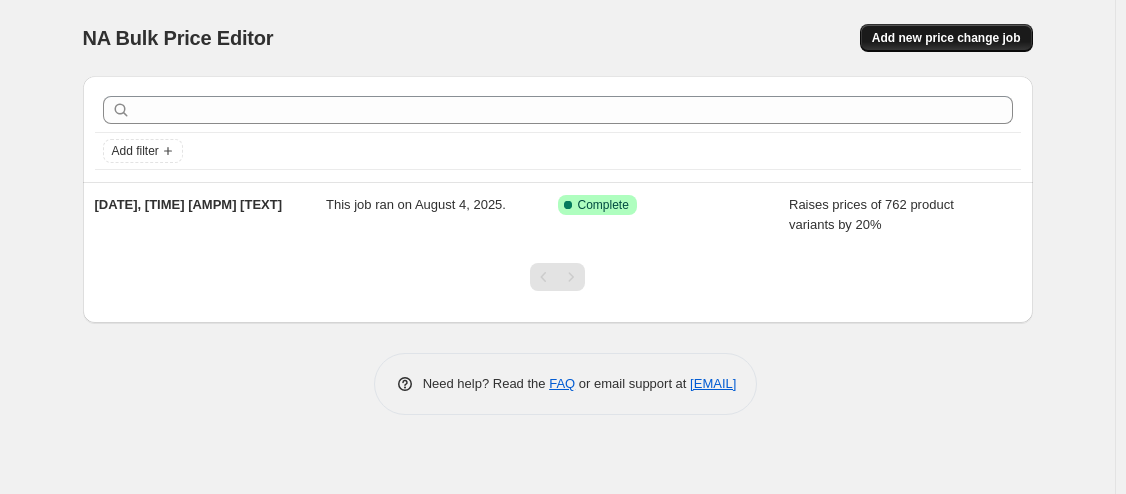 click on "Add new price change job" at bounding box center (946, 38) 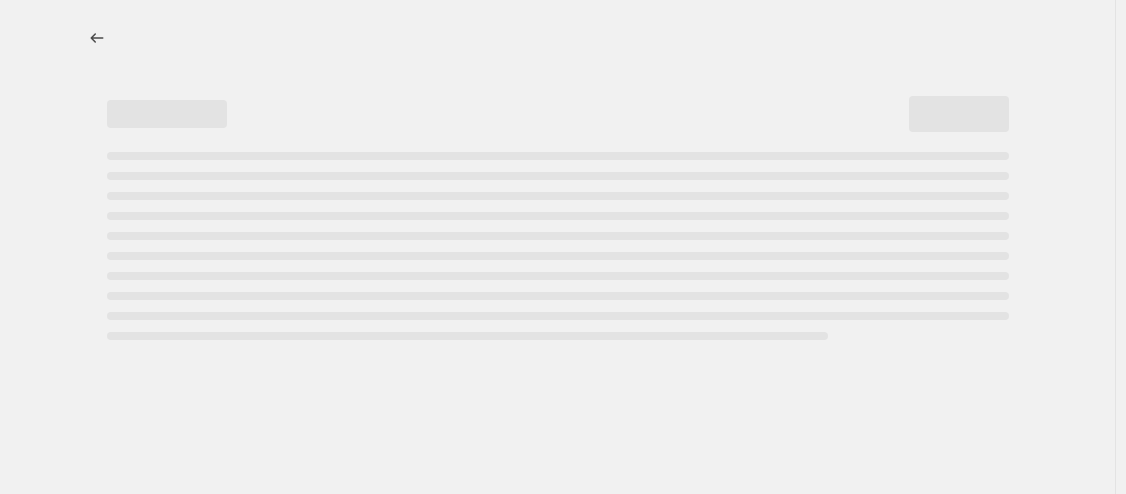 select on "percentage" 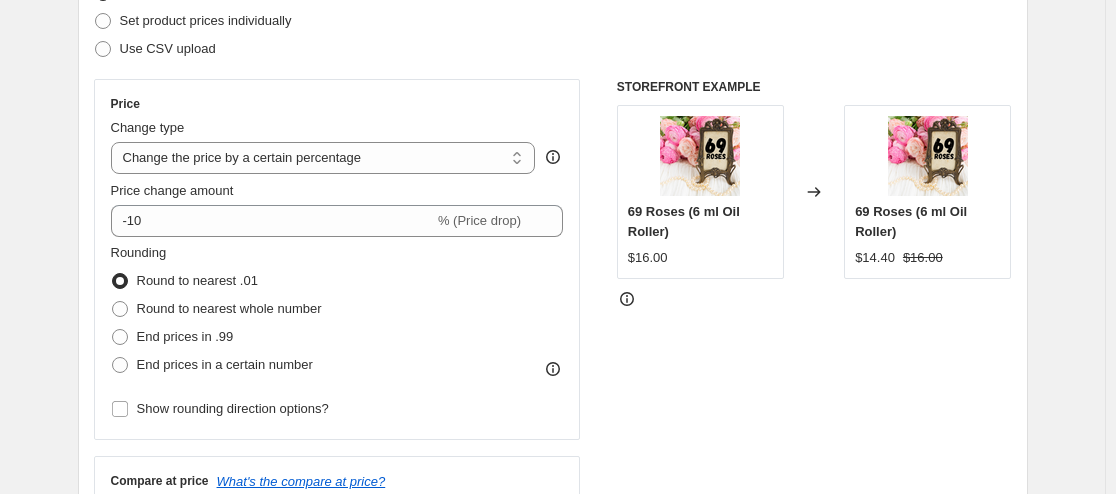 scroll, scrollTop: 395, scrollLeft: 0, axis: vertical 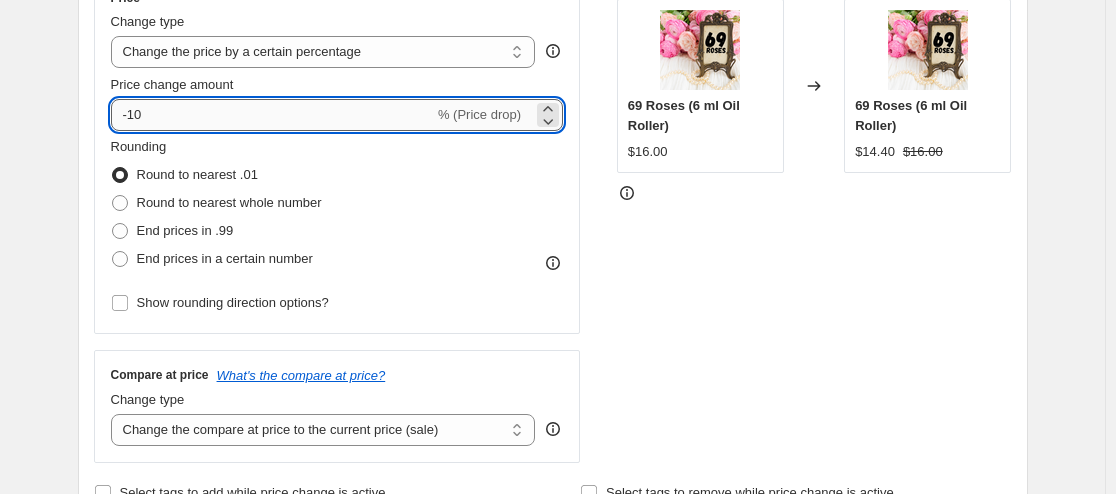 click on "-10" at bounding box center (272, 115) 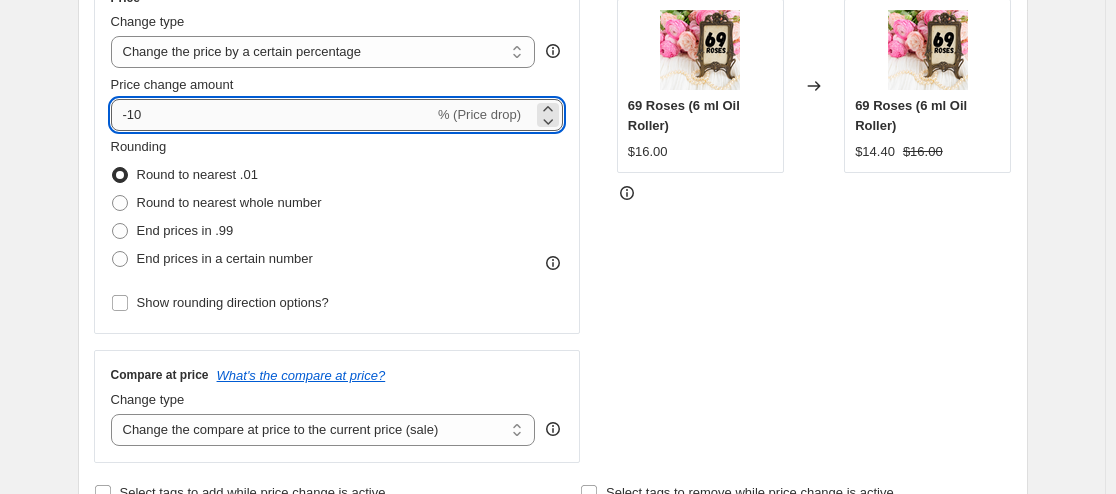 type on "-1" 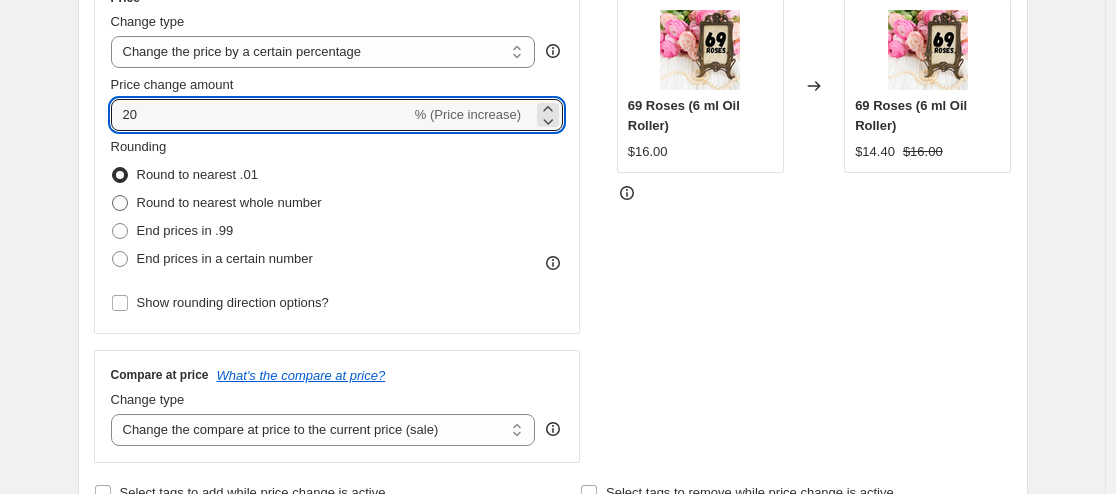 type on "20" 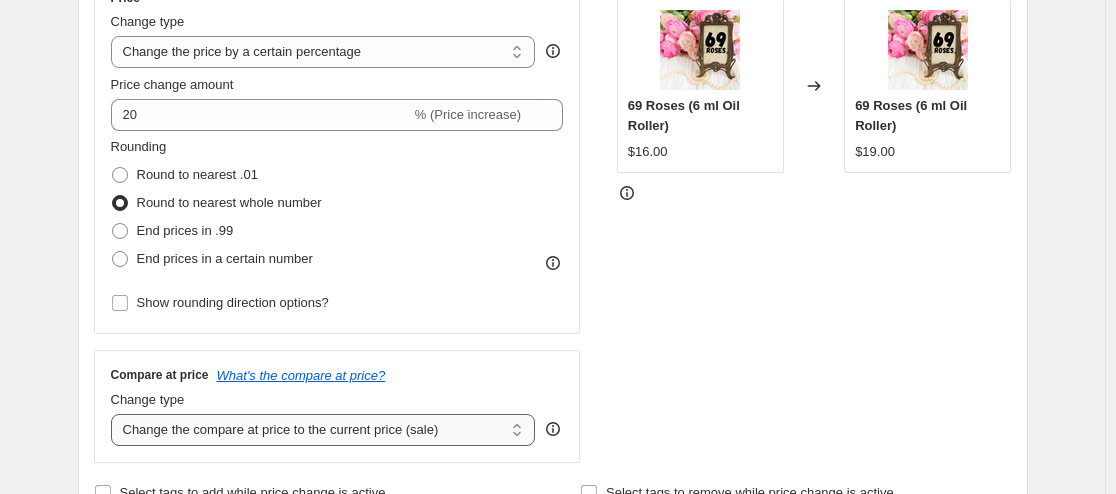 click on "Change the compare at price to the current price (sale) Change the compare at price to a certain amount Change the compare at price by a certain amount Change the compare at price by a certain percentage Change the compare at price by a certain amount relative to the actual price Change the compare at price by a certain percentage relative to the actual price Don't change the compare at price Remove the compare at price" at bounding box center (323, 430) 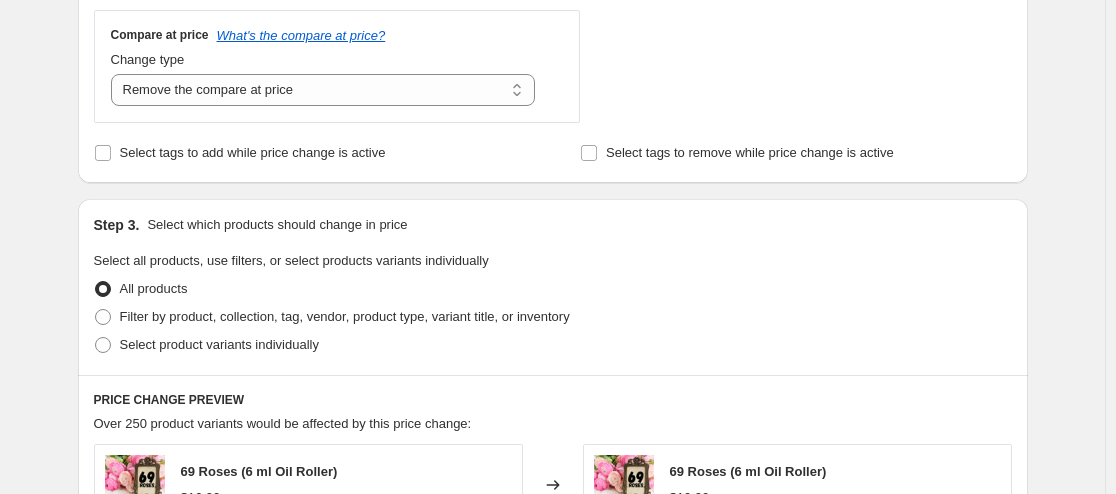 scroll, scrollTop: 761, scrollLeft: 0, axis: vertical 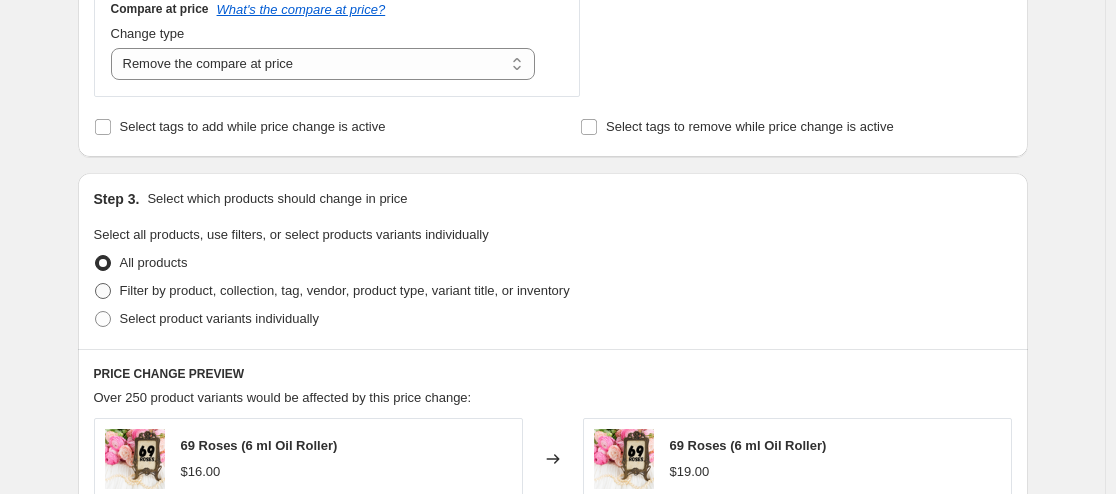 click at bounding box center [103, 291] 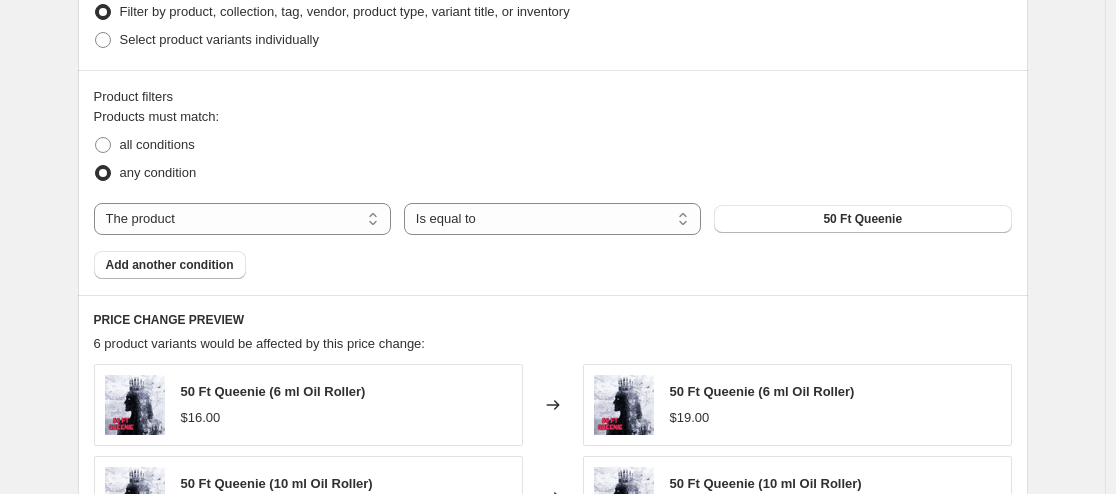 scroll, scrollTop: 1097, scrollLeft: 0, axis: vertical 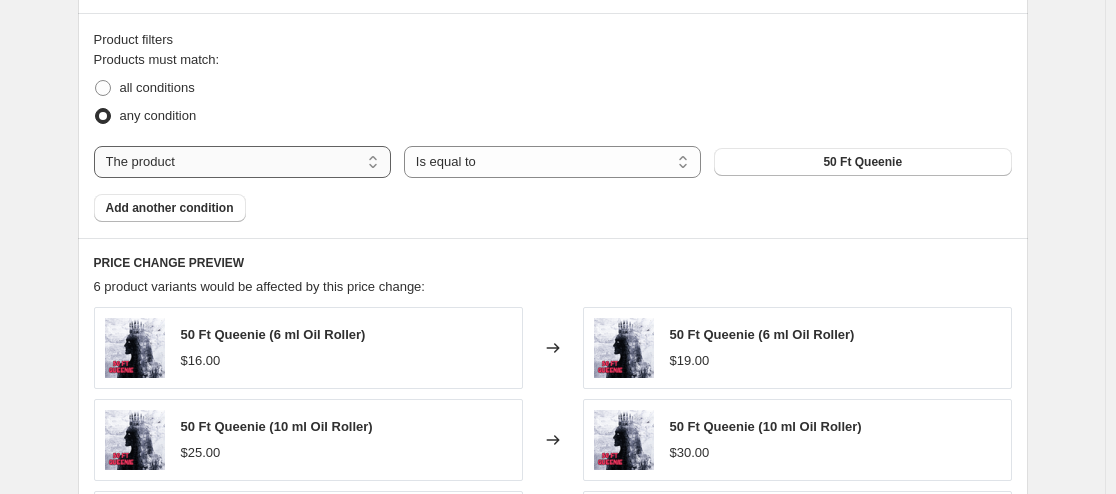 click on "The product The product's collection The product's tag The product's vendor The product's type The product's status The variant's title Inventory quantity" at bounding box center [242, 162] 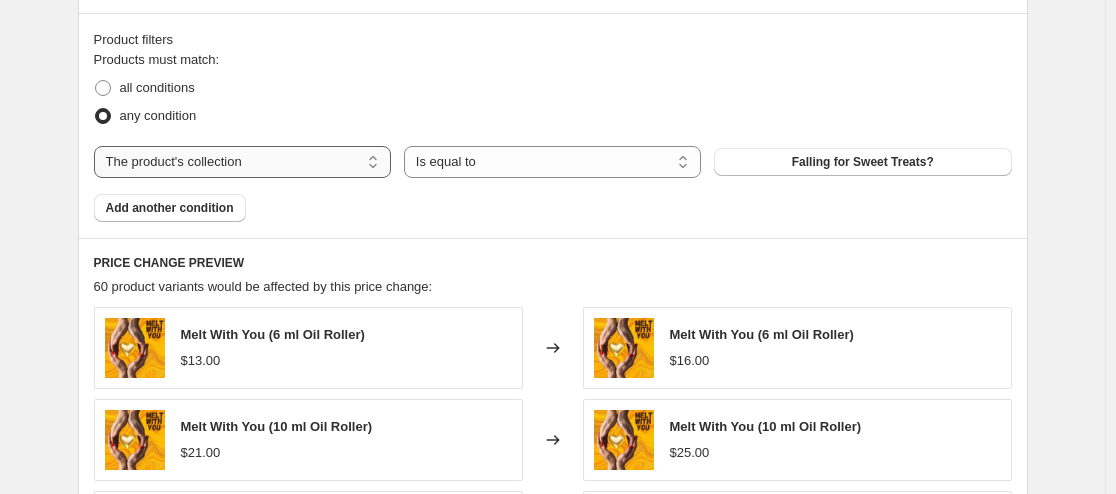 click on "The product The product's collection The product's tag The product's vendor The product's type The product's status The variant's title Inventory quantity" at bounding box center (242, 162) 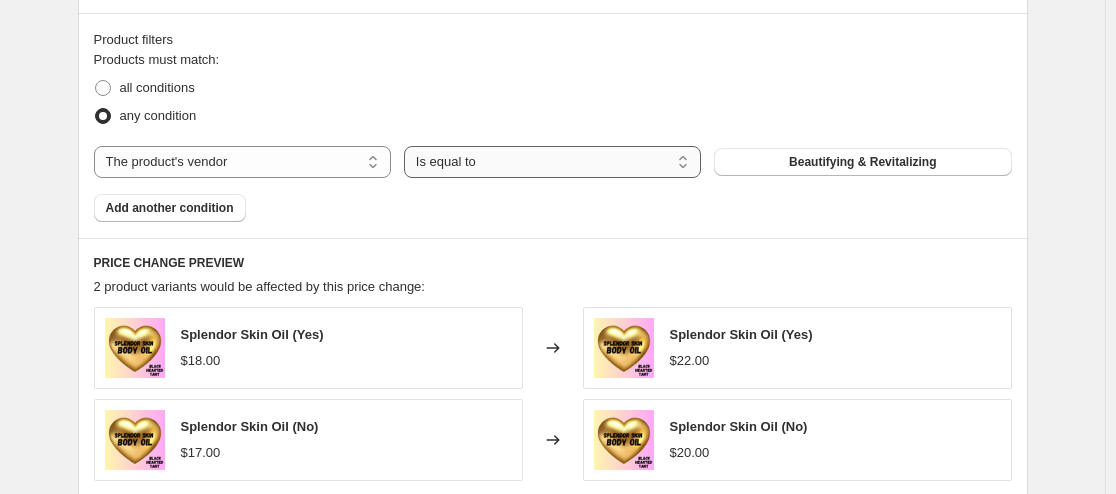 click on "Is equal to Is not equal to" at bounding box center [552, 162] 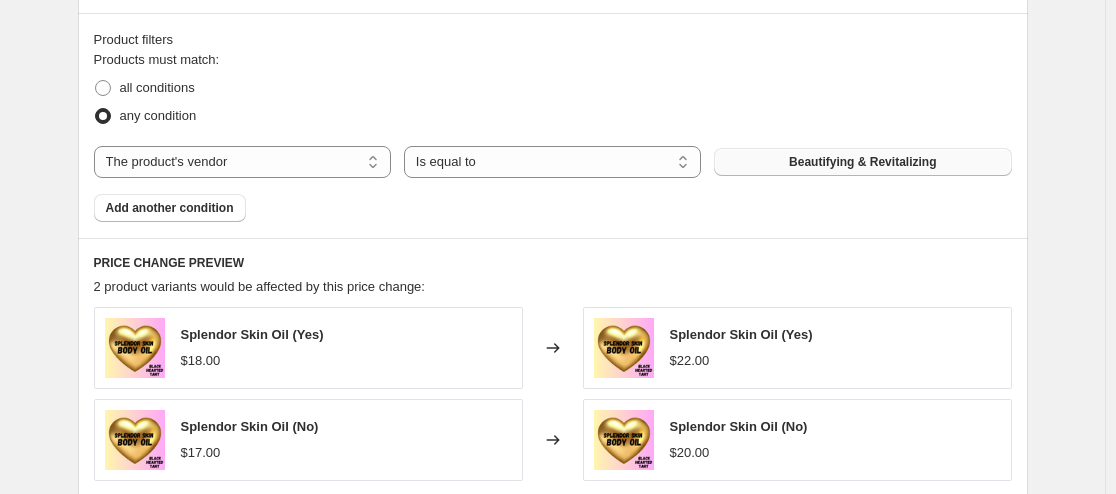 click on "Beautifying & Revitalizing" at bounding box center [862, 162] 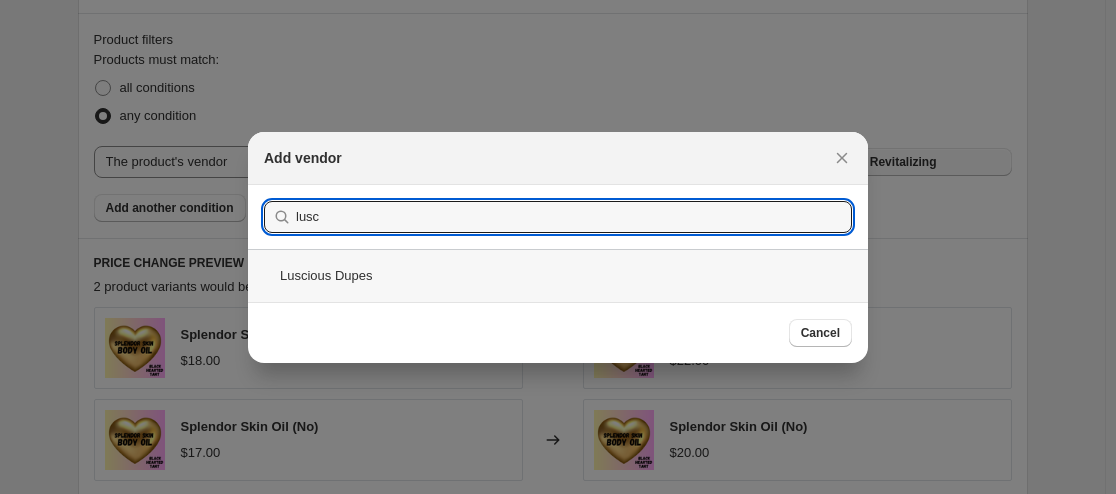type on "lusc" 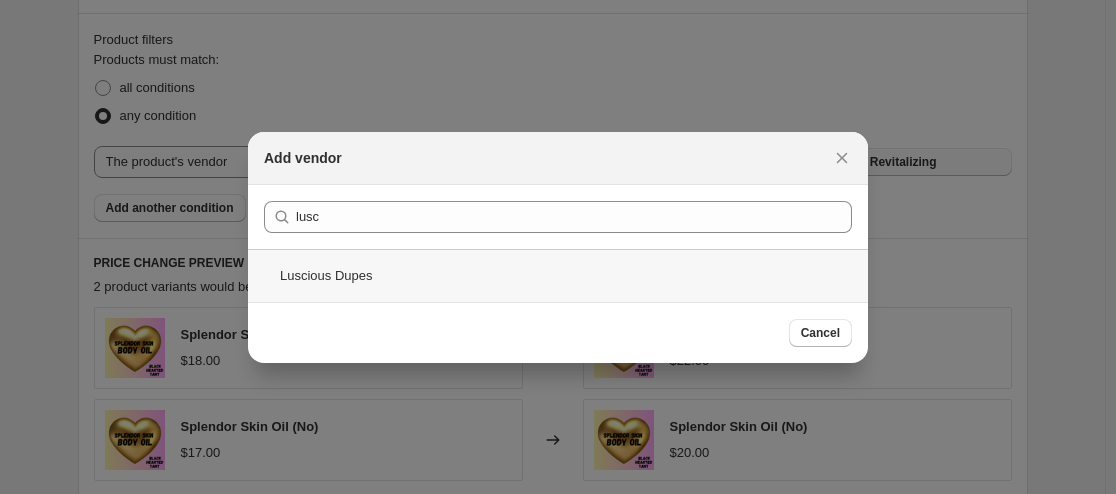 click on "Luscious Dupes" at bounding box center (558, 275) 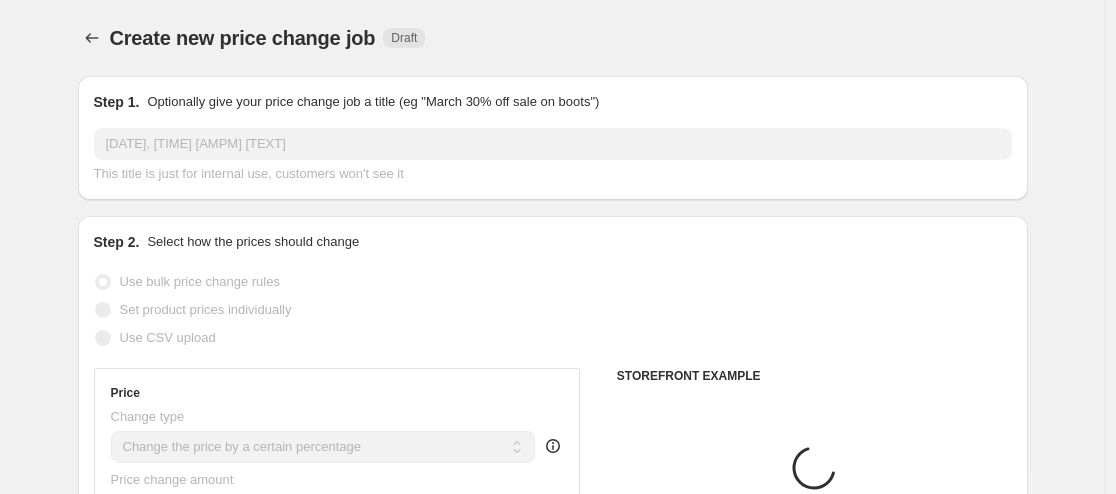 scroll, scrollTop: 1097, scrollLeft: 0, axis: vertical 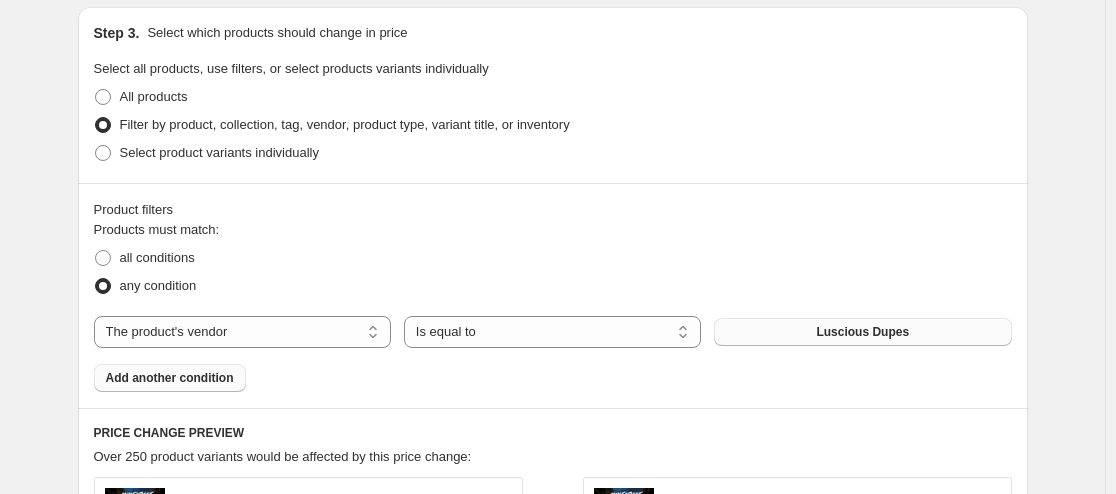 click on "Add another condition" at bounding box center [170, 378] 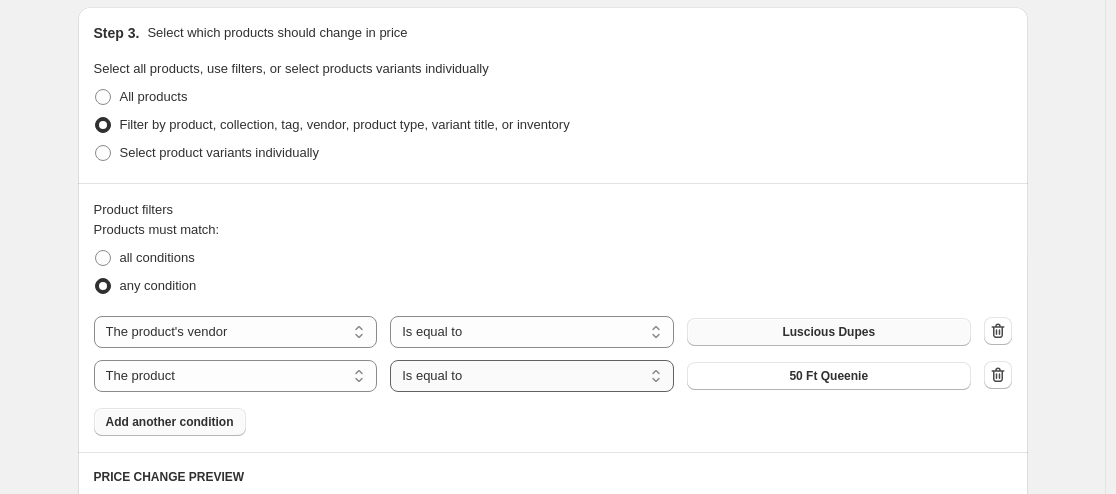 click on "Is equal to Is not equal to" at bounding box center (532, 376) 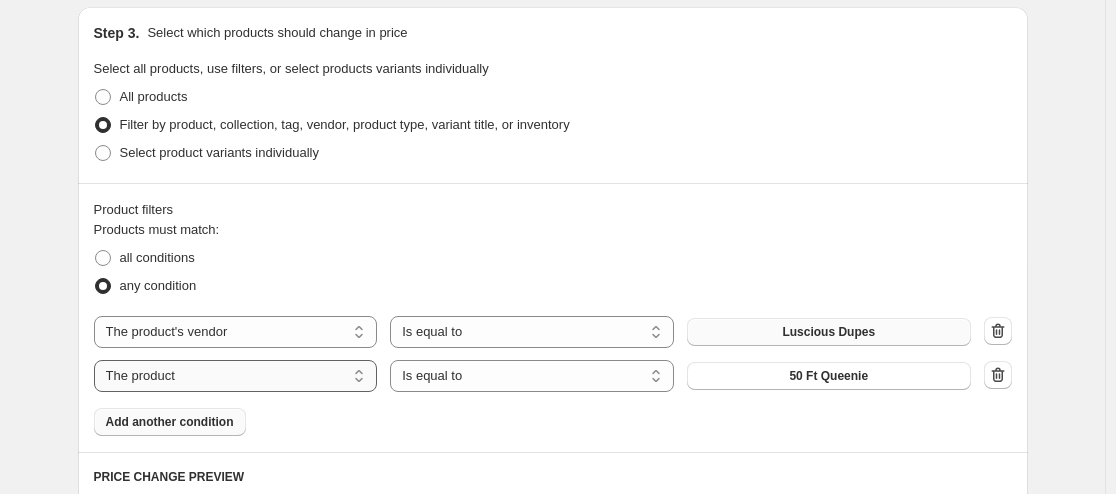 click on "The product The product's collection The product's tag The product's vendor The product's type The product's status The variant's title Inventory quantity" at bounding box center (236, 376) 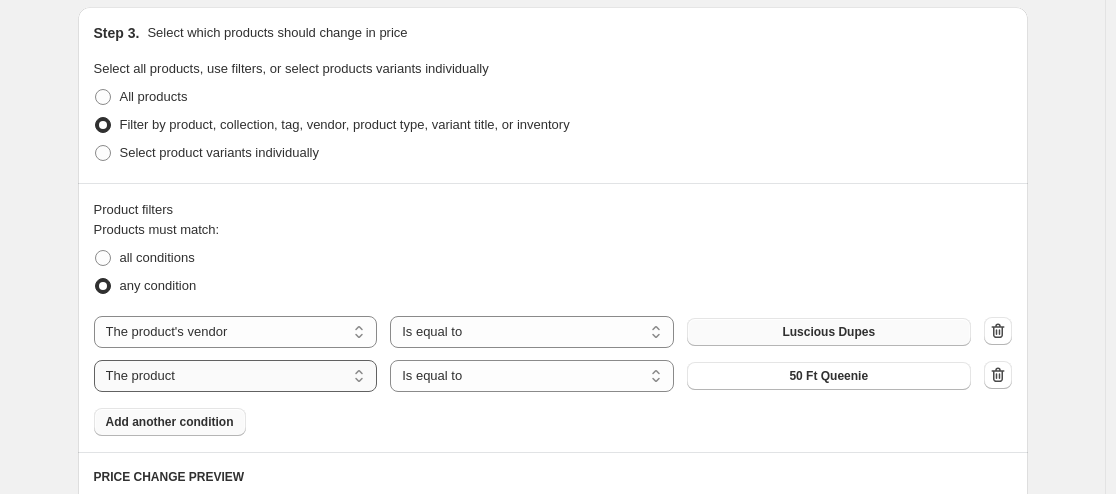 select on "product_status" 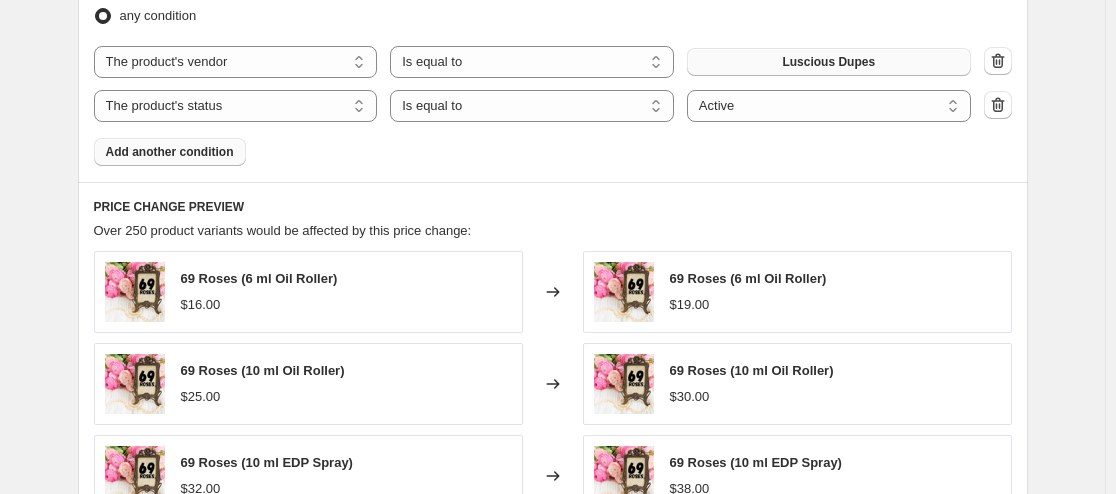 scroll, scrollTop: 1018, scrollLeft: 0, axis: vertical 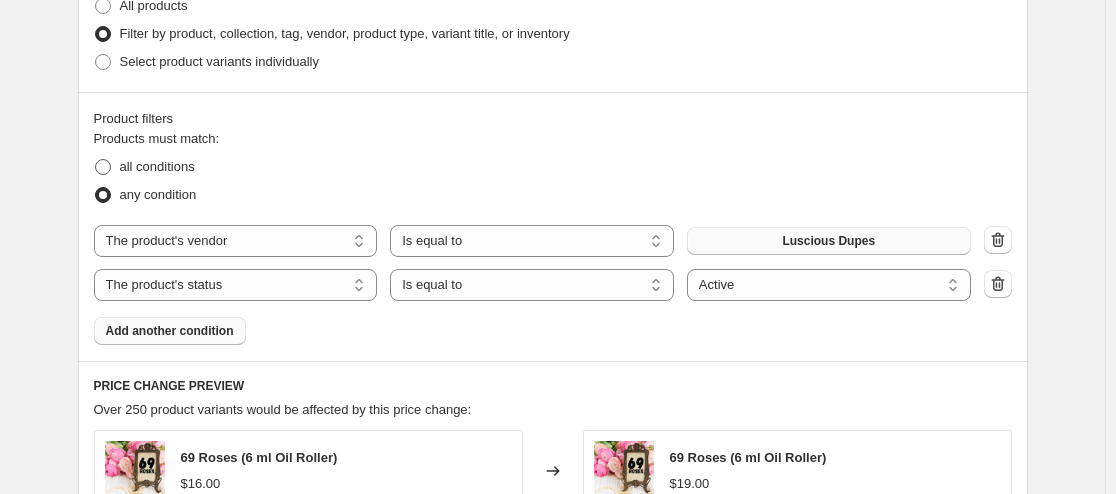 click at bounding box center [103, 167] 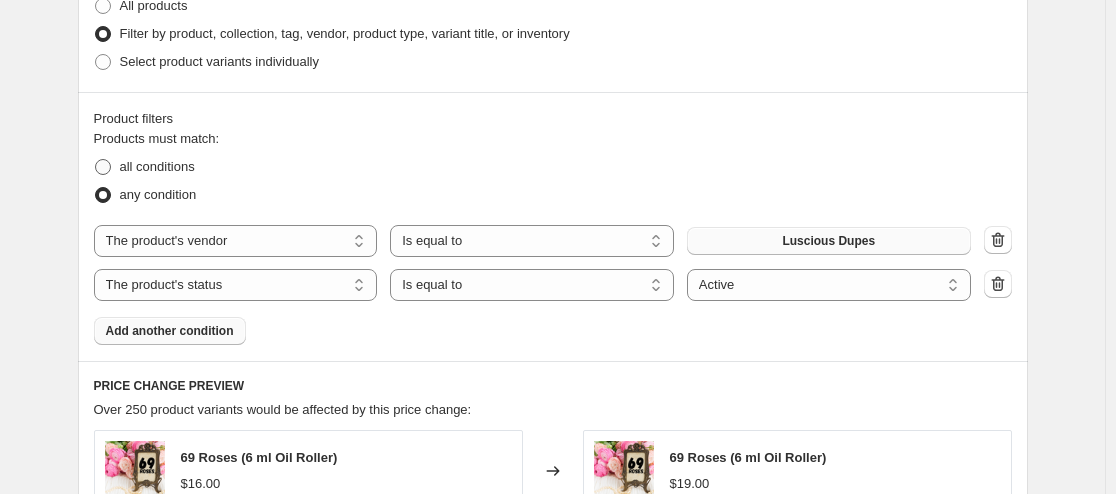 radio on "true" 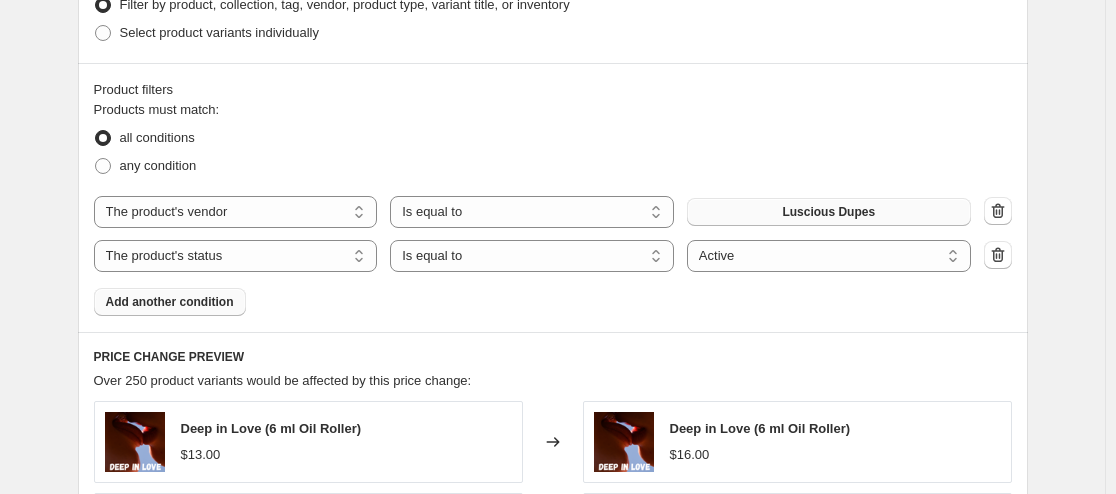 scroll, scrollTop: 1105, scrollLeft: 0, axis: vertical 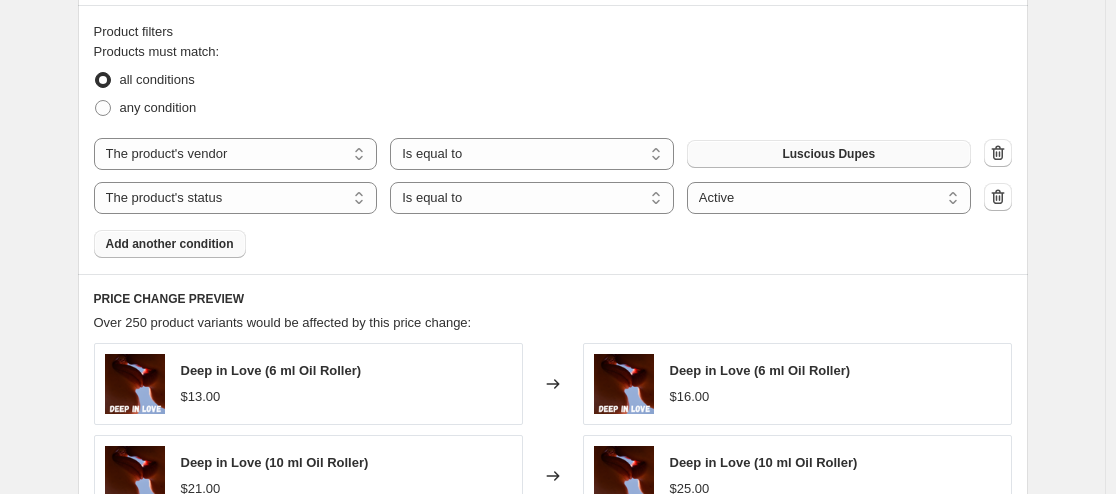 click on "Add another condition" at bounding box center (170, 244) 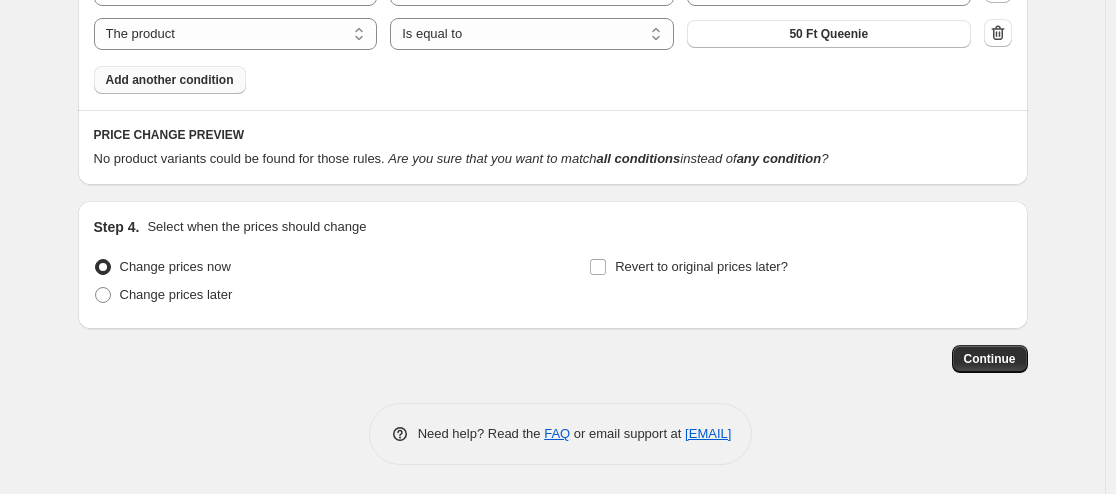 scroll, scrollTop: 1121, scrollLeft: 0, axis: vertical 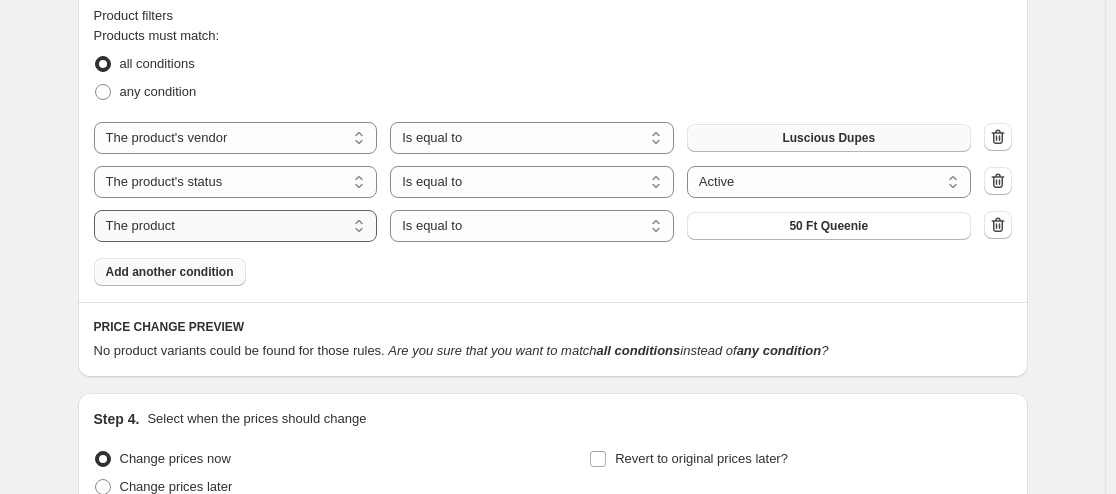 click on "The product The product's collection The product's tag The product's vendor The product's type The product's status The variant's title Inventory quantity" at bounding box center (236, 226) 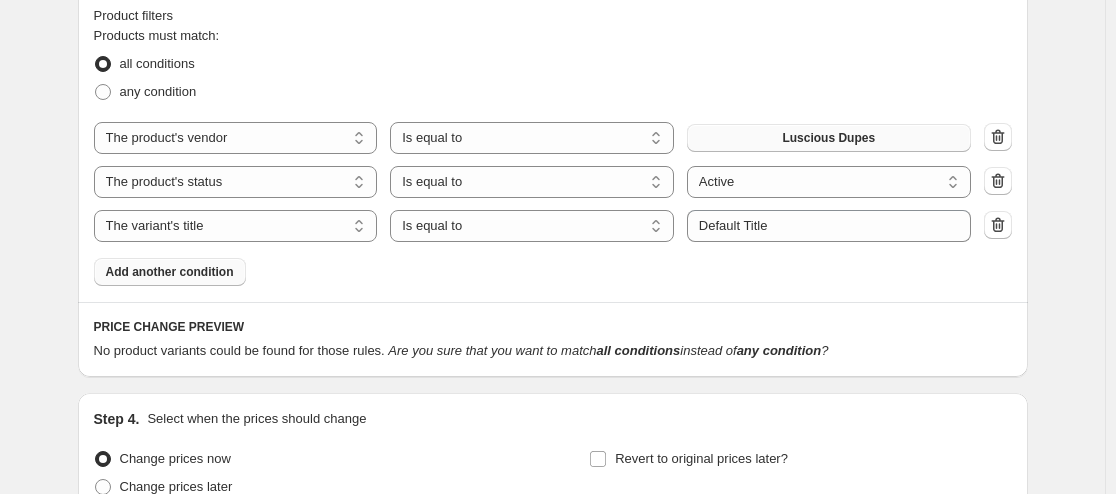 click on "Products must match: all conditions any condition The product The product's collection The product's tag The product's vendor The product's type The product's status The variant's title Inventory quantity The product's vendor Is equal to Is not equal to Is equal to [VENDOR] The product The product's collection The product's tag The product's vendor The product's type The product's status The variant's title Inventory quantity The product's status Is equal to Is not equal to Is equal to Active Draft Archived Active The product The product's collection The product's tag The product's vendor The product's type The product's status The variant's title Inventory quantity The variant's title Is equal to Is not equal to Contains Is equal to Submit Default Title Add another condition" at bounding box center [553, 156] 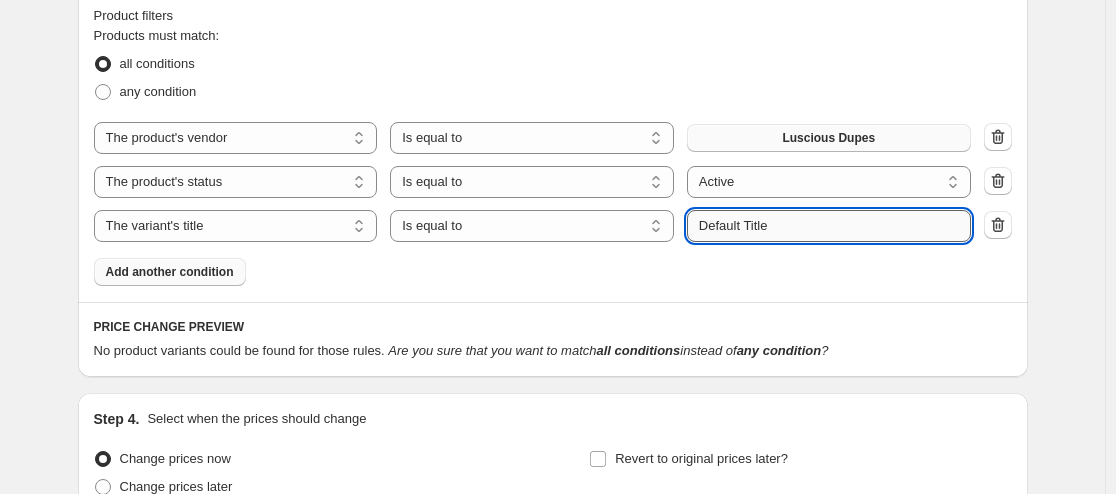 click on "Default Title" at bounding box center [829, 226] 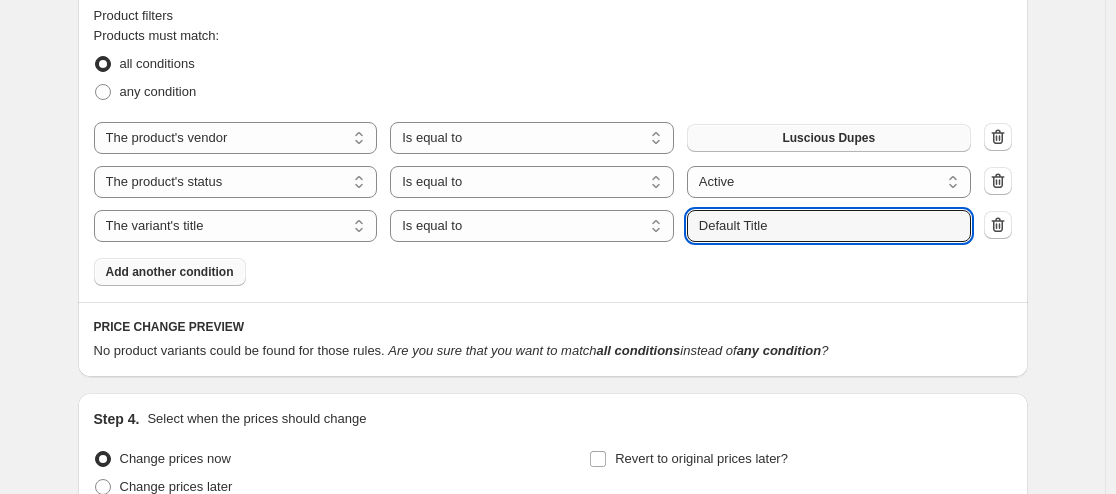 scroll, scrollTop: 352, scrollLeft: 0, axis: vertical 